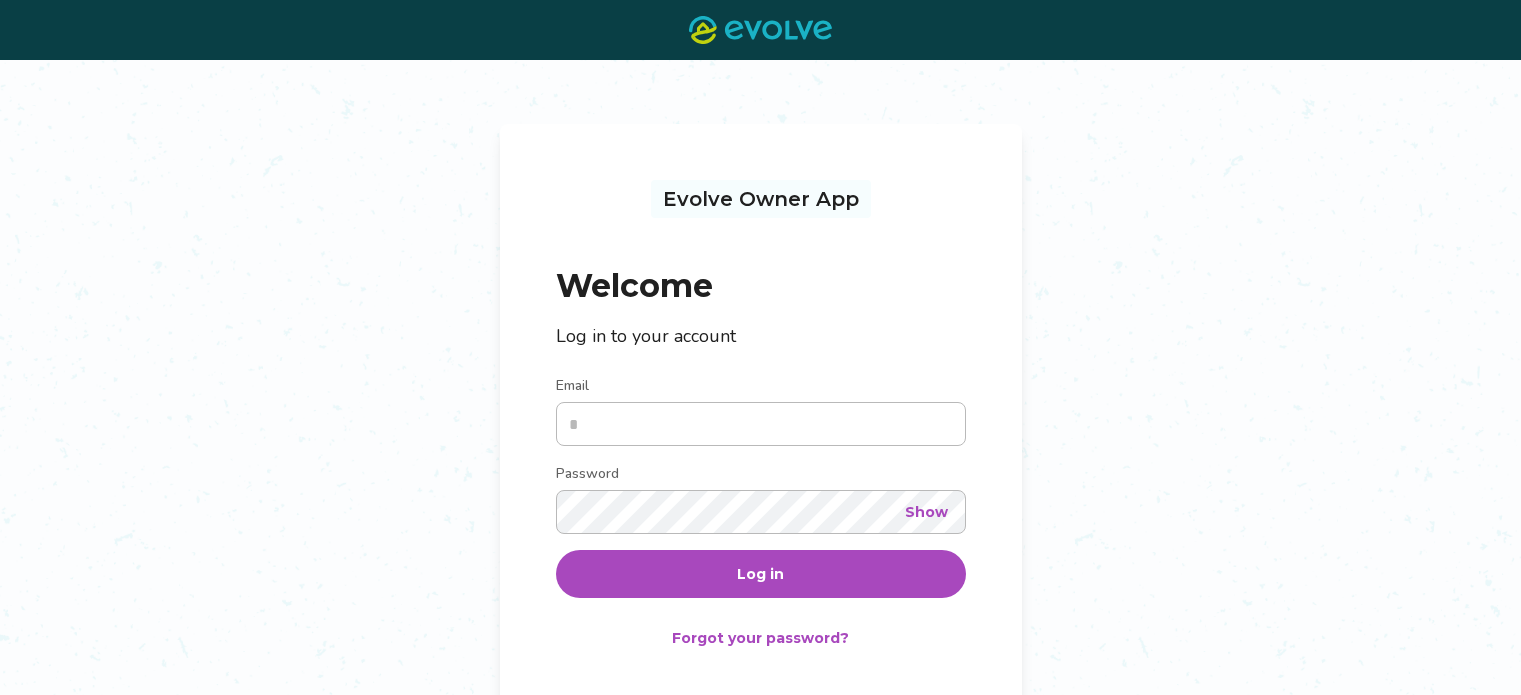 scroll, scrollTop: 0, scrollLeft: 0, axis: both 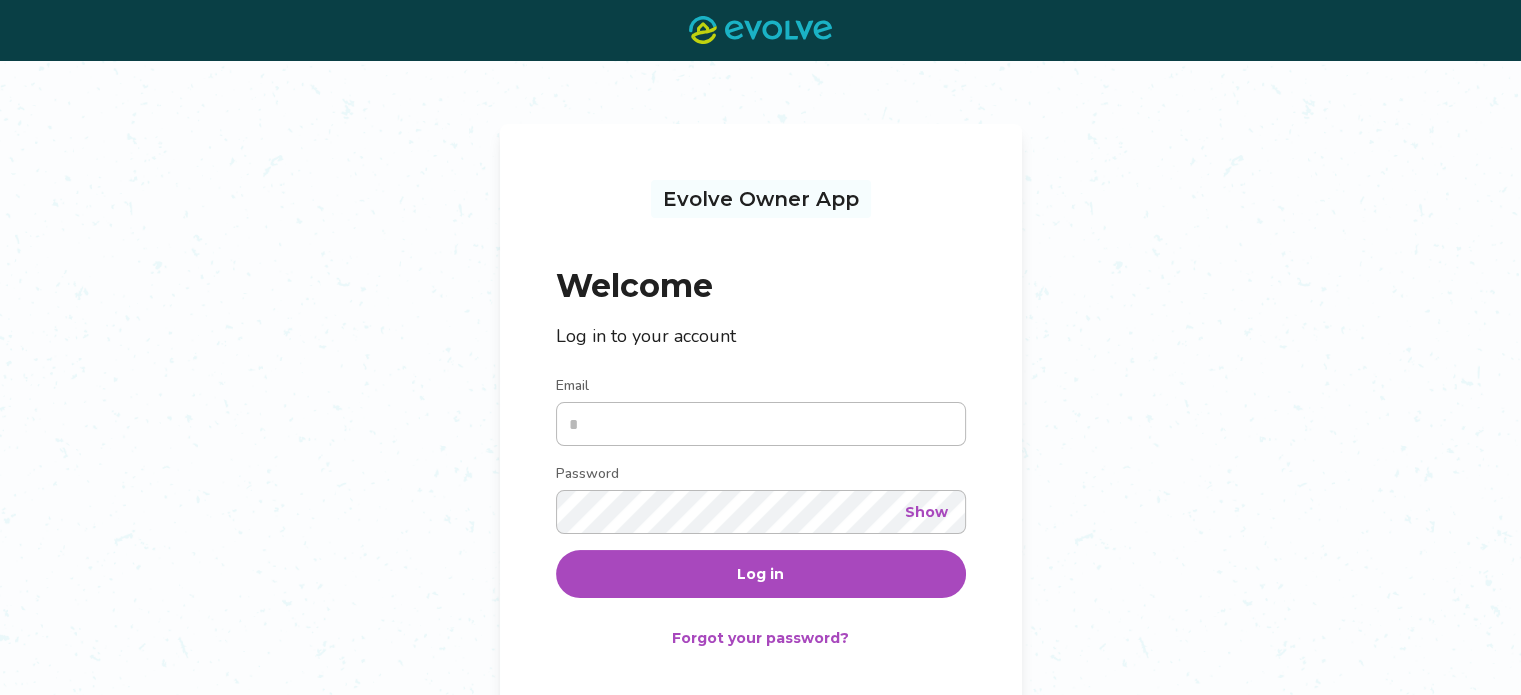 click on "Email" at bounding box center [761, 424] 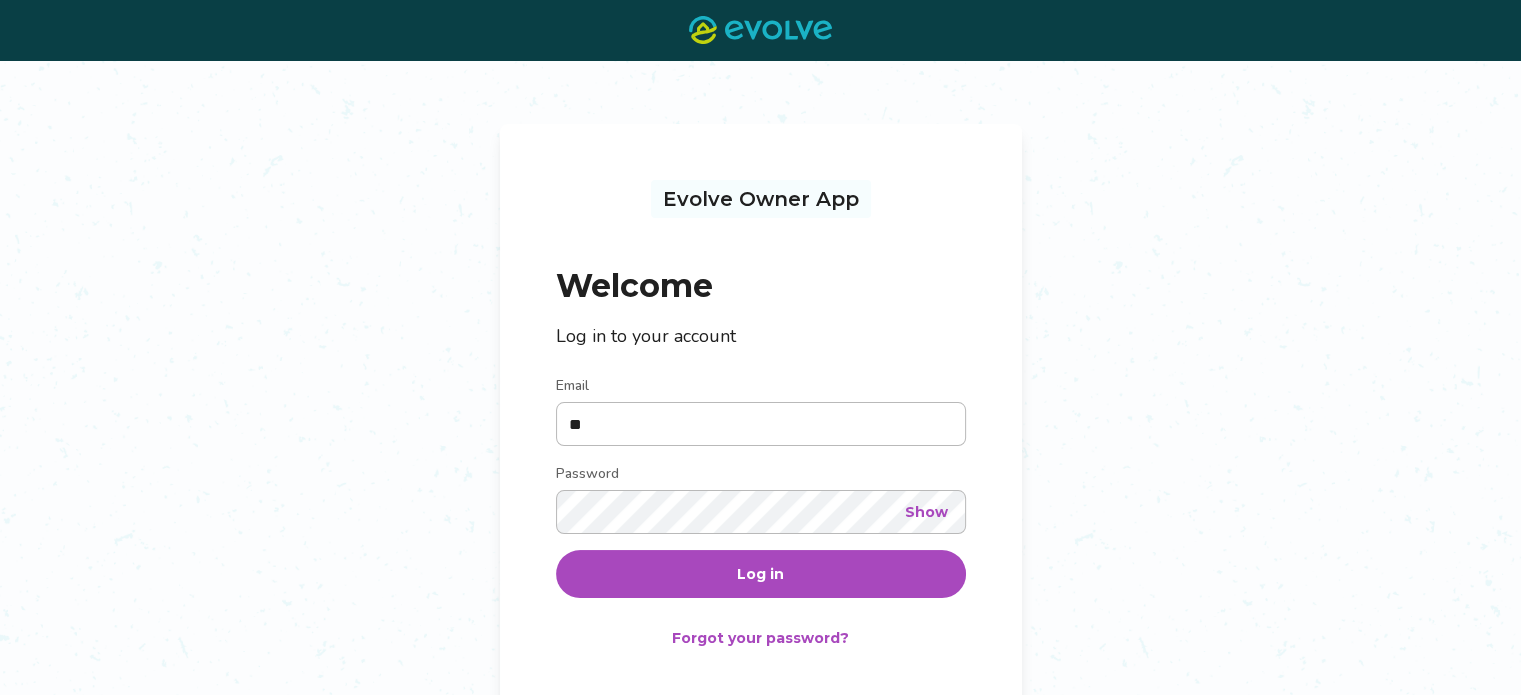 type on "**********" 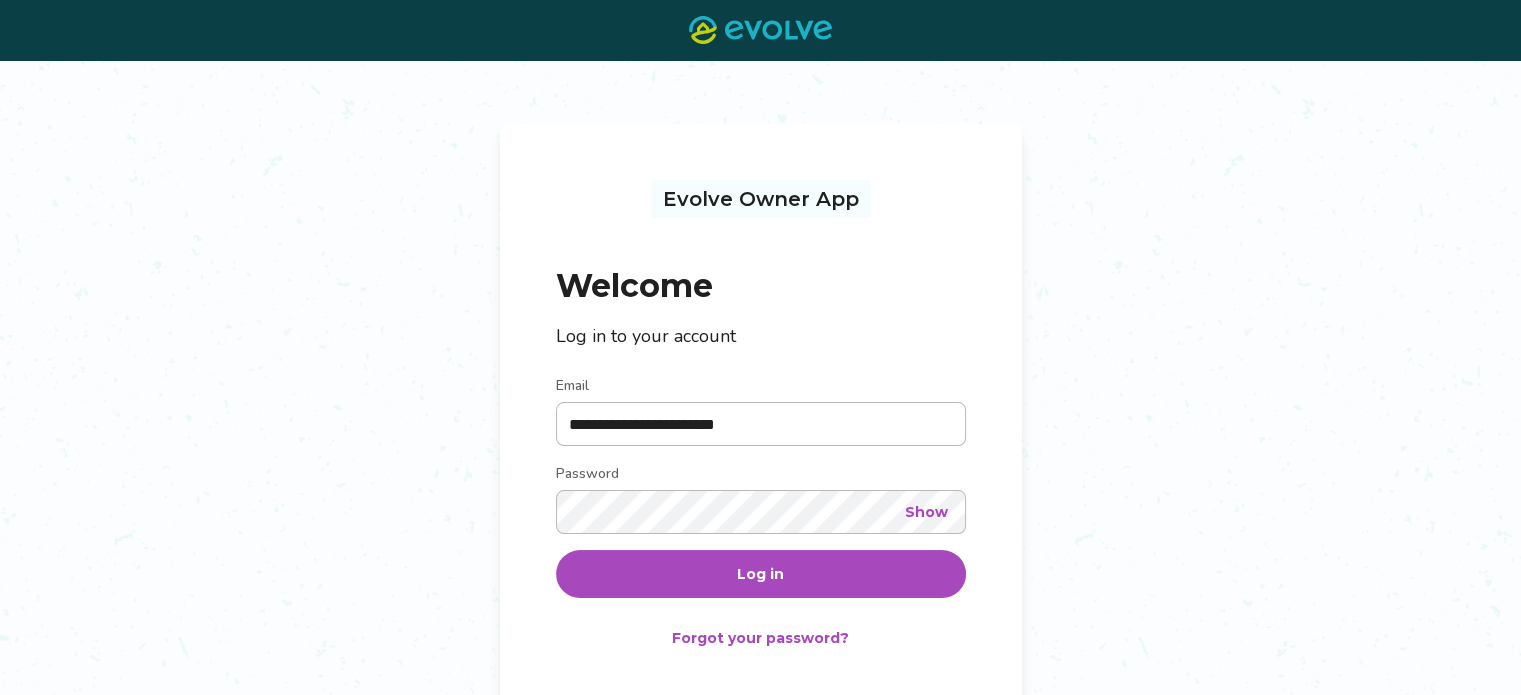 click on "Log in" at bounding box center (760, 574) 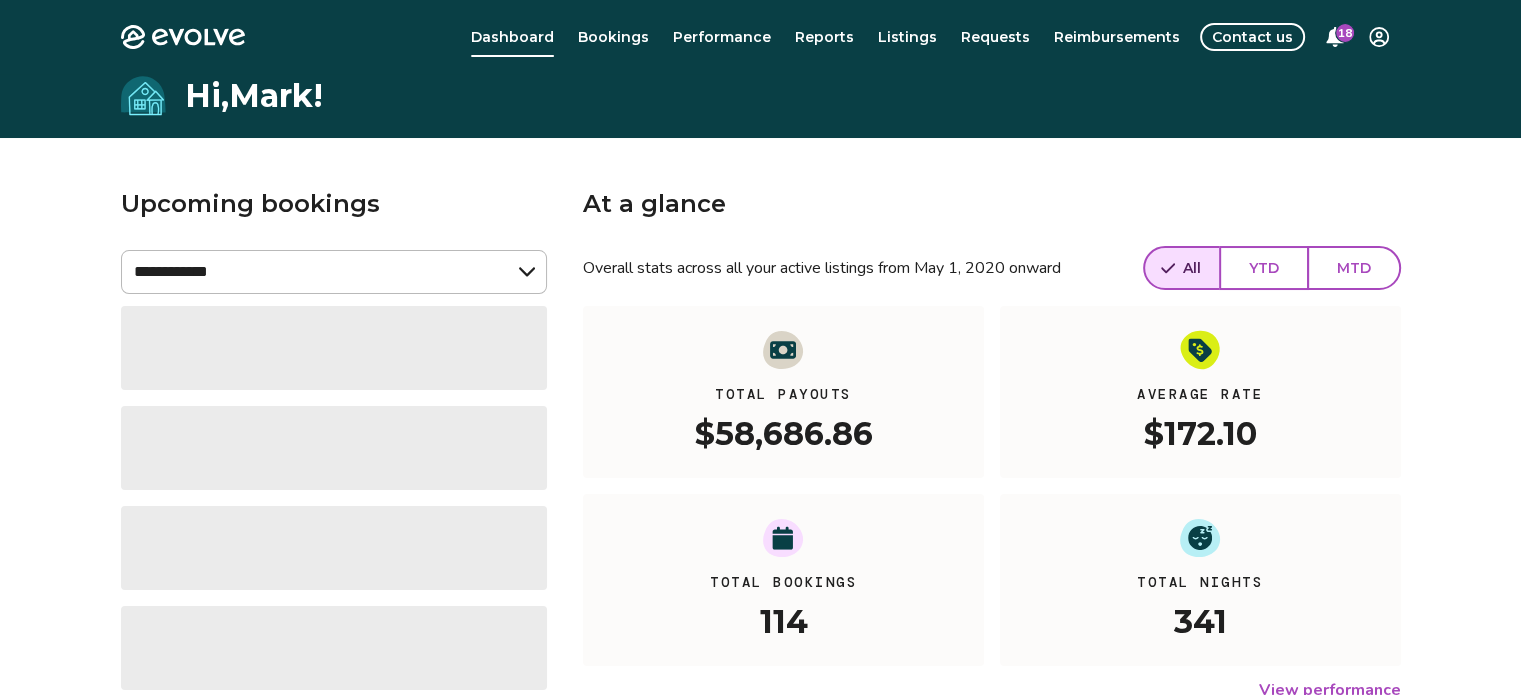 click on "**********" at bounding box center (761, 544) 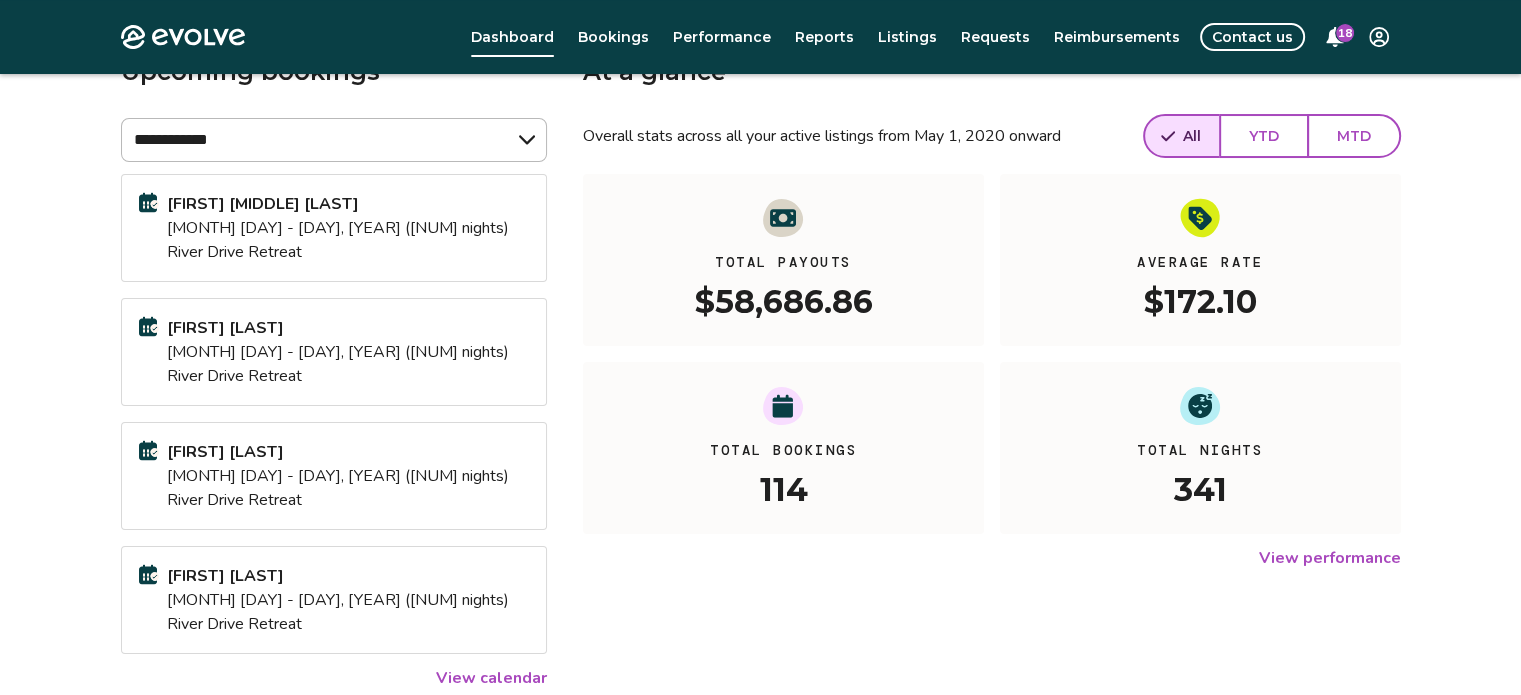 scroll, scrollTop: 429, scrollLeft: 0, axis: vertical 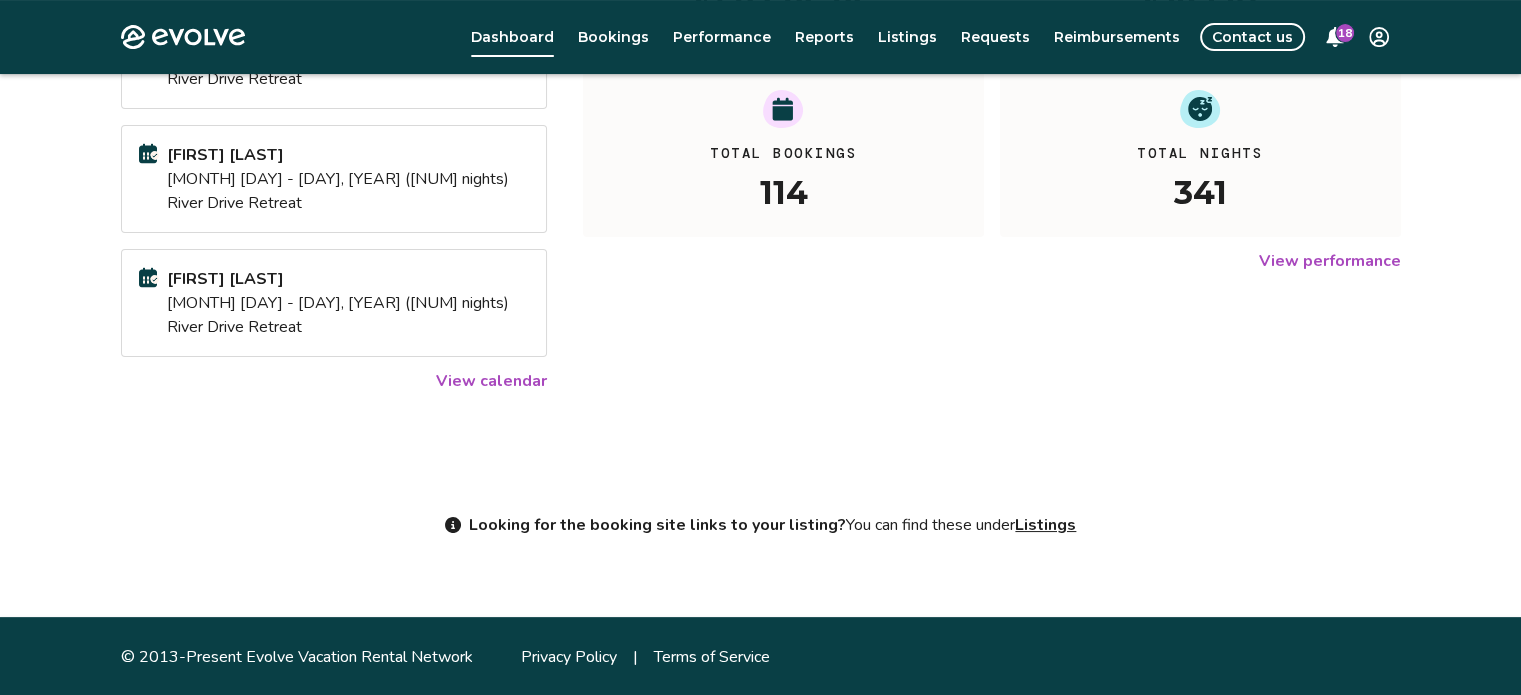 click on "View calendar" at bounding box center (491, 381) 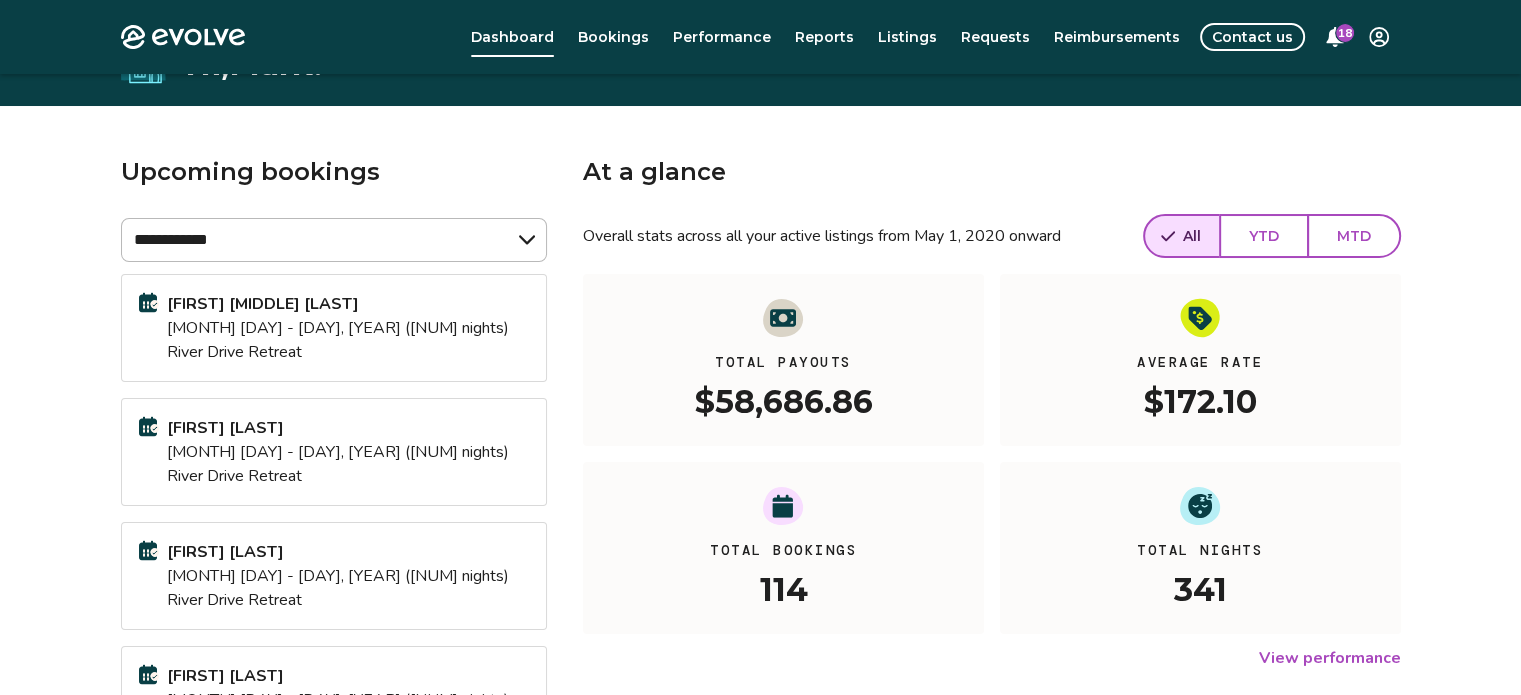 scroll, scrollTop: 0, scrollLeft: 0, axis: both 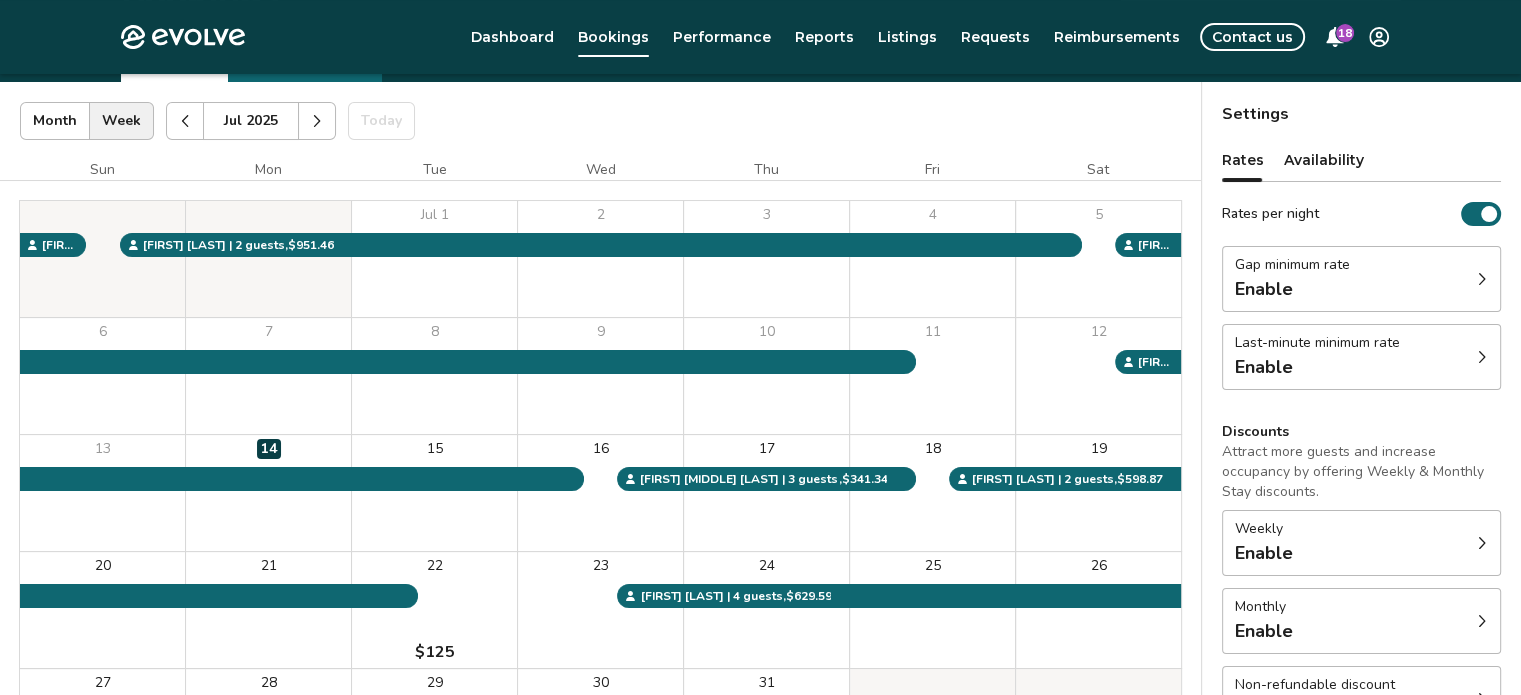 click at bounding box center [317, 121] 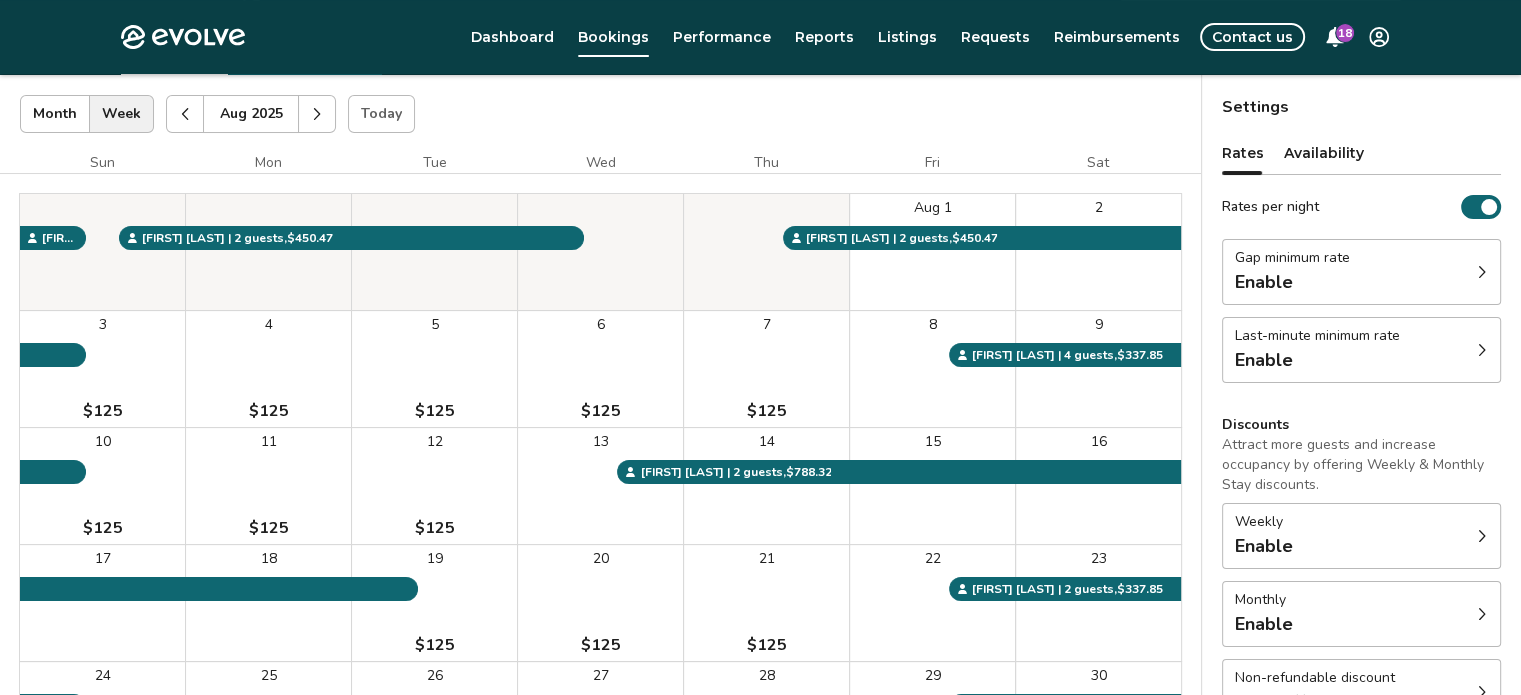 scroll, scrollTop: 100, scrollLeft: 0, axis: vertical 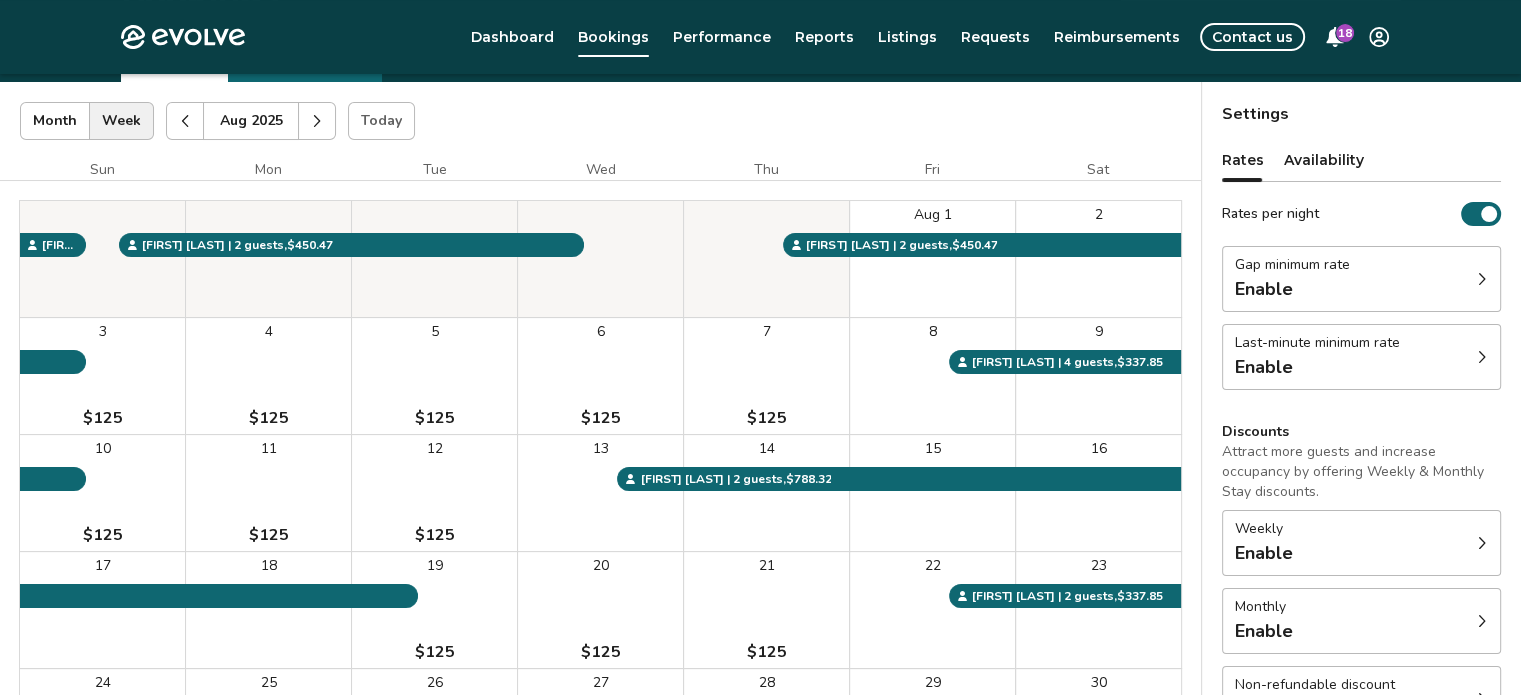 click 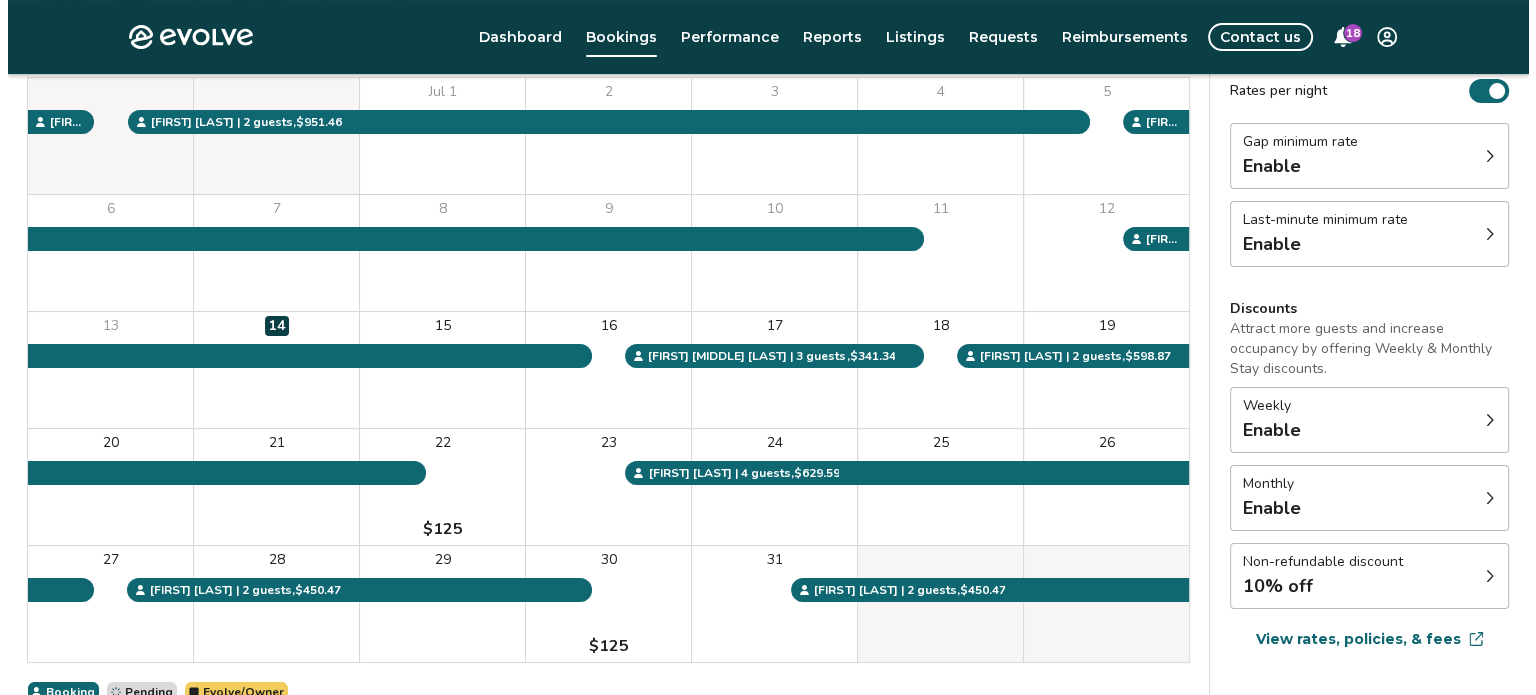 scroll, scrollTop: 300, scrollLeft: 0, axis: vertical 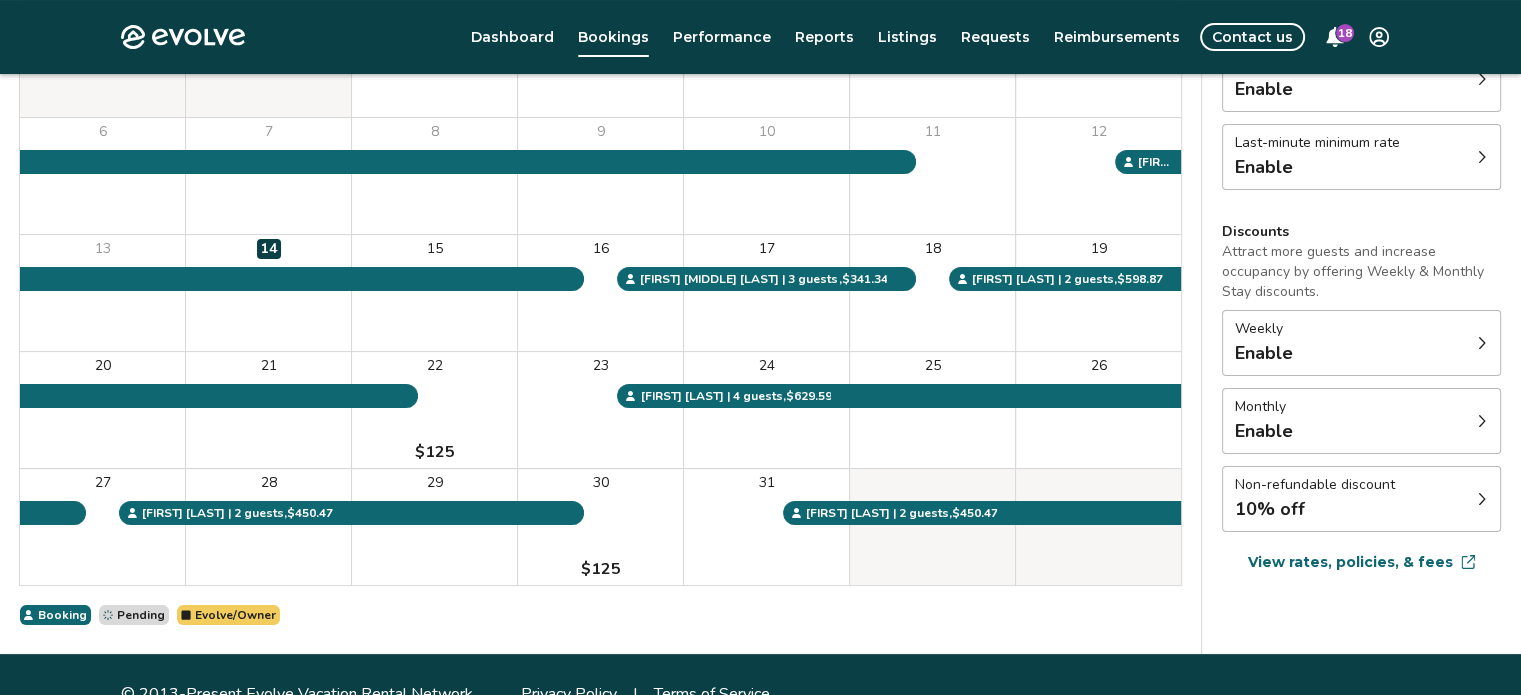 click on "**********" at bounding box center [760, 217] 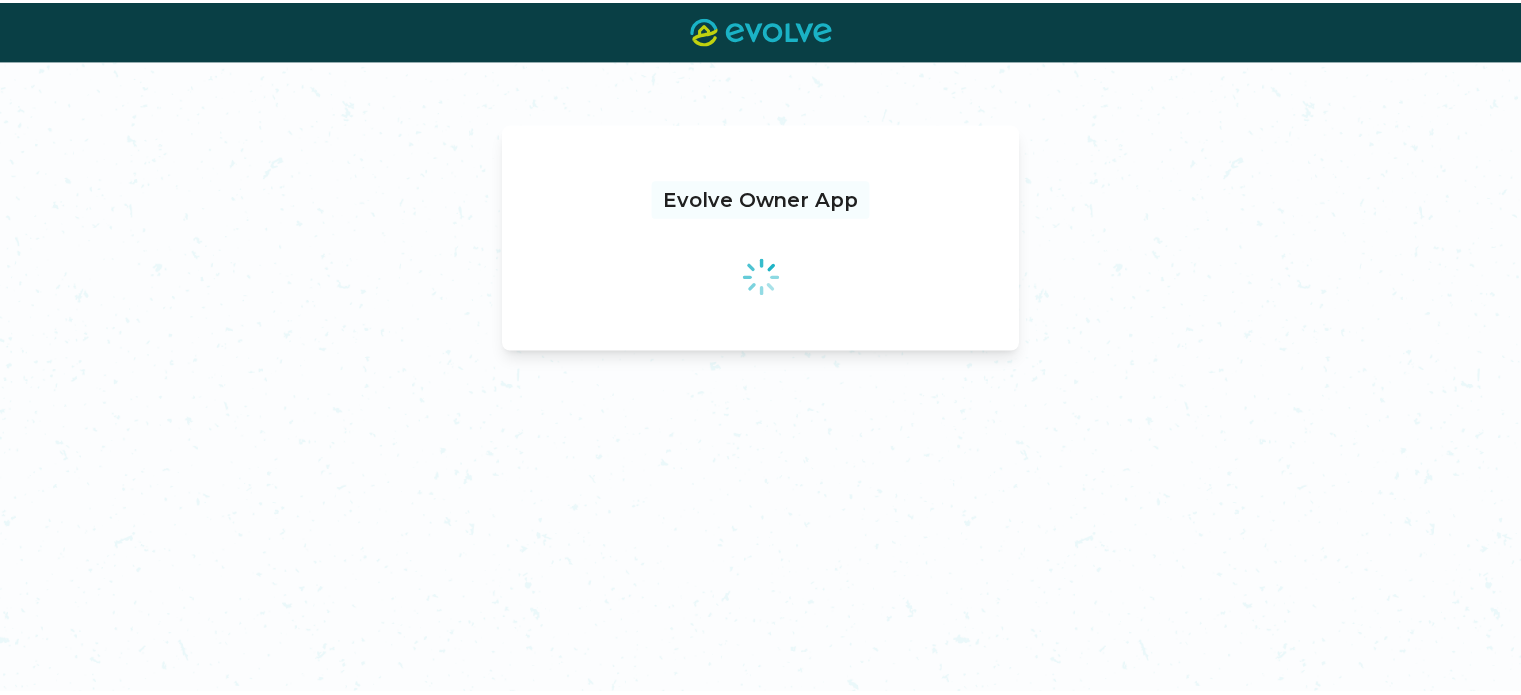 scroll, scrollTop: 0, scrollLeft: 0, axis: both 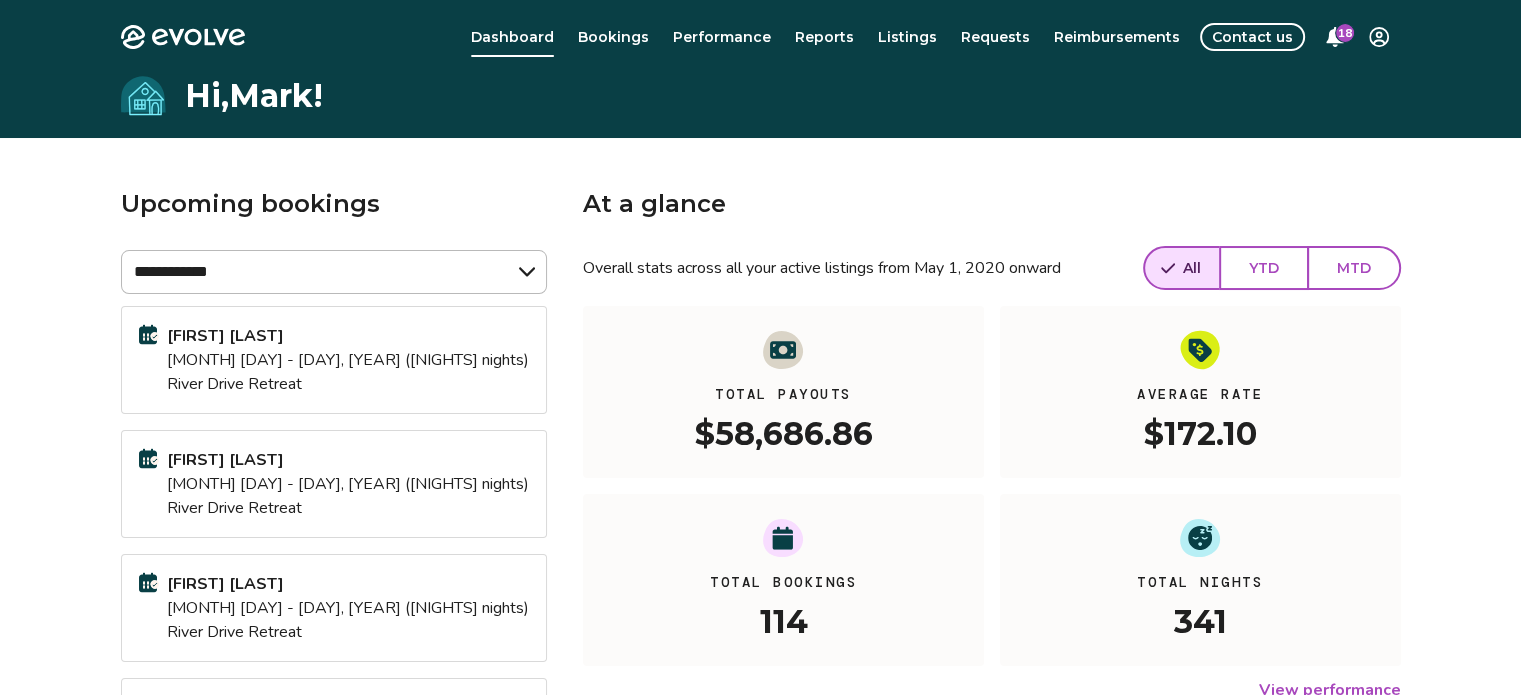click on "**********" at bounding box center [760, 563] 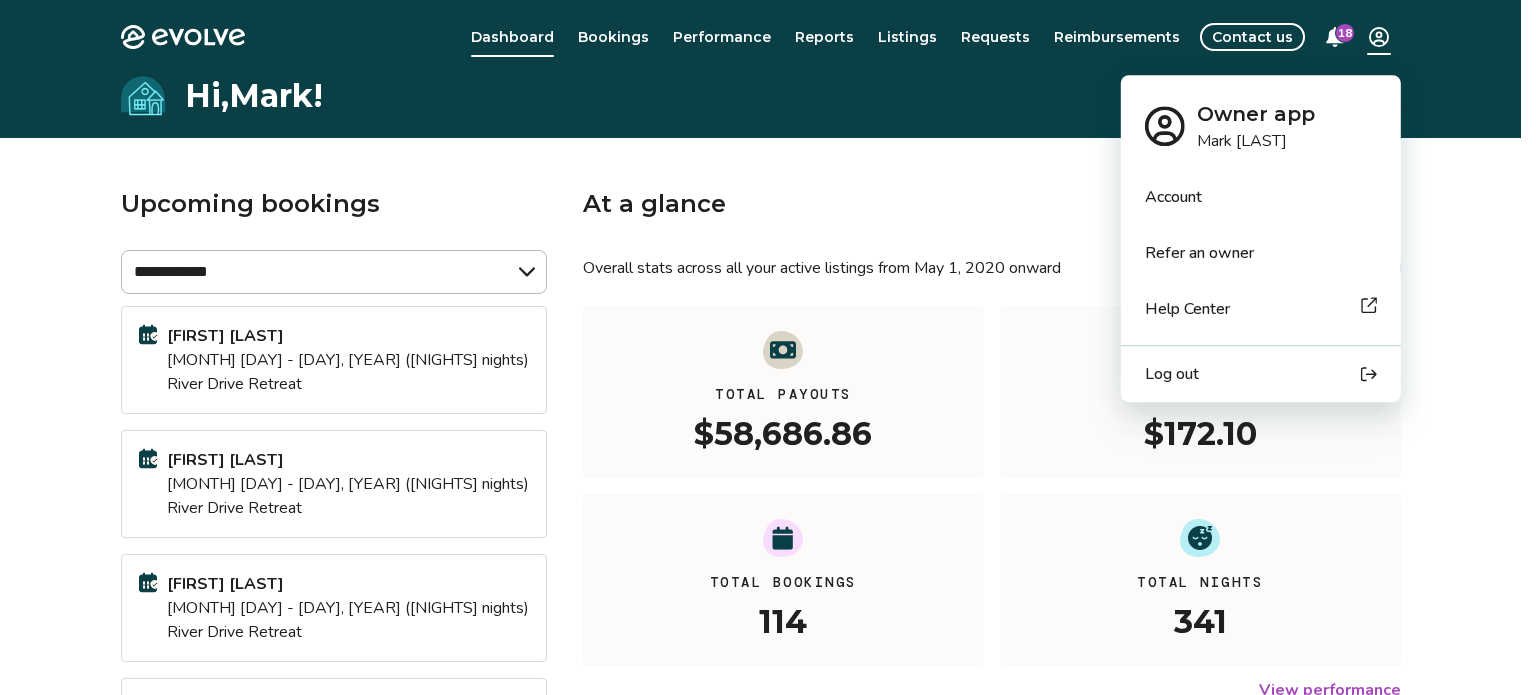 click on "Log out" at bounding box center (1261, 374) 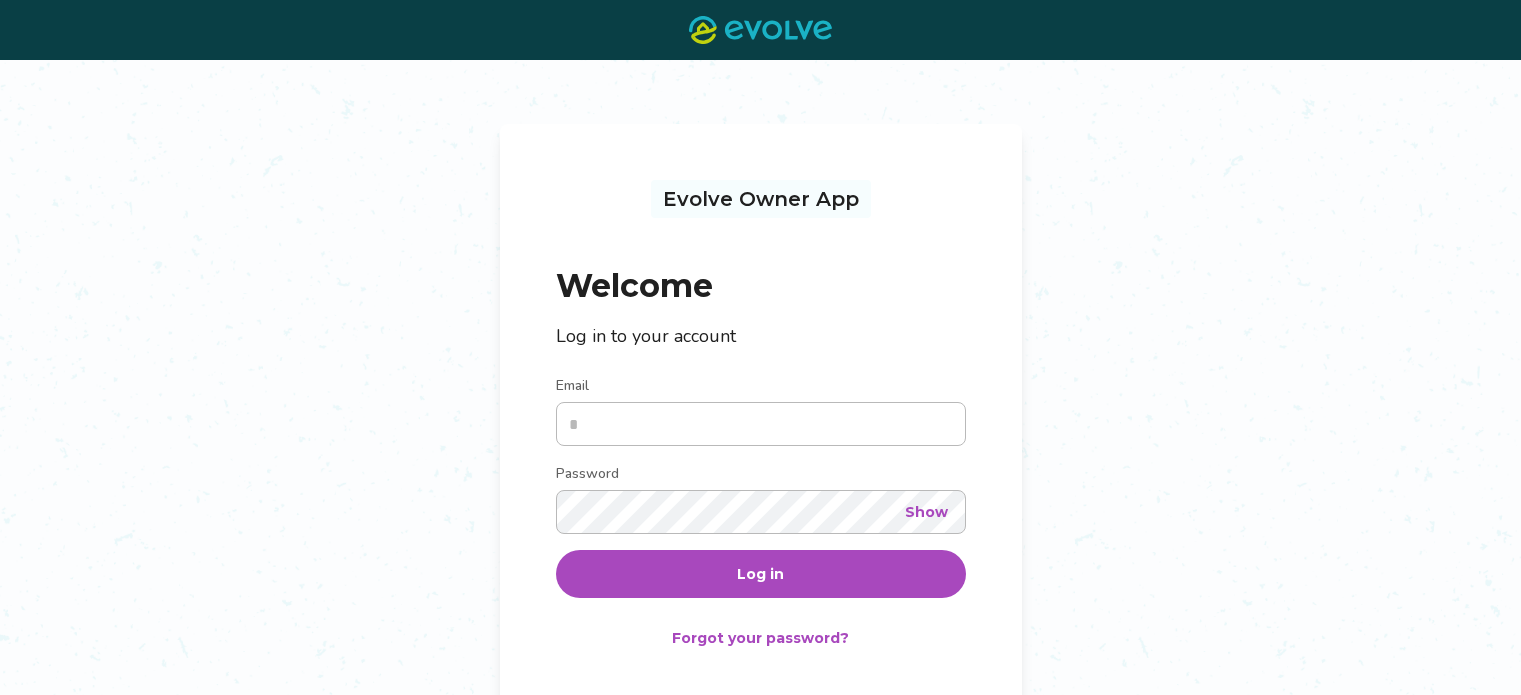 scroll, scrollTop: 0, scrollLeft: 0, axis: both 